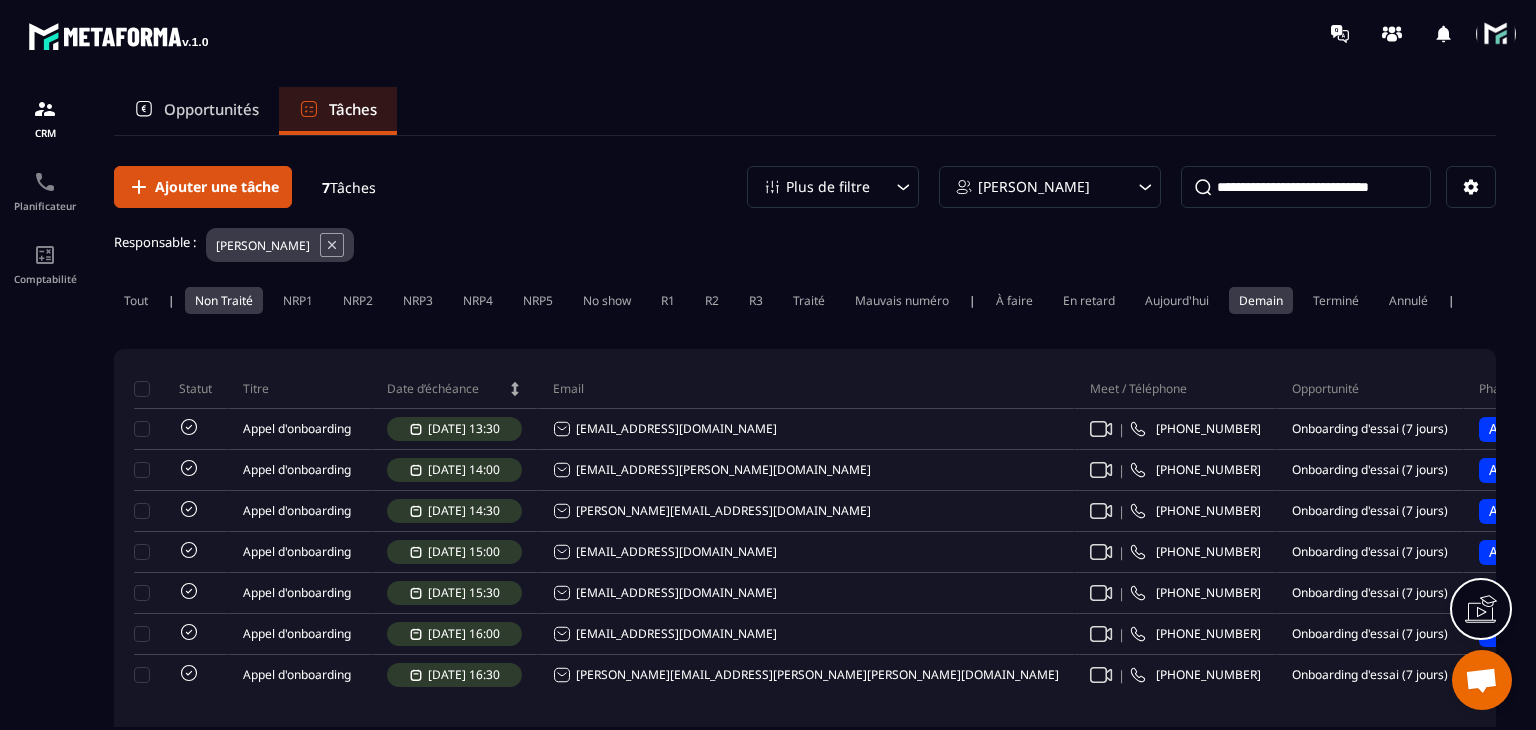 scroll, scrollTop: 0, scrollLeft: 0, axis: both 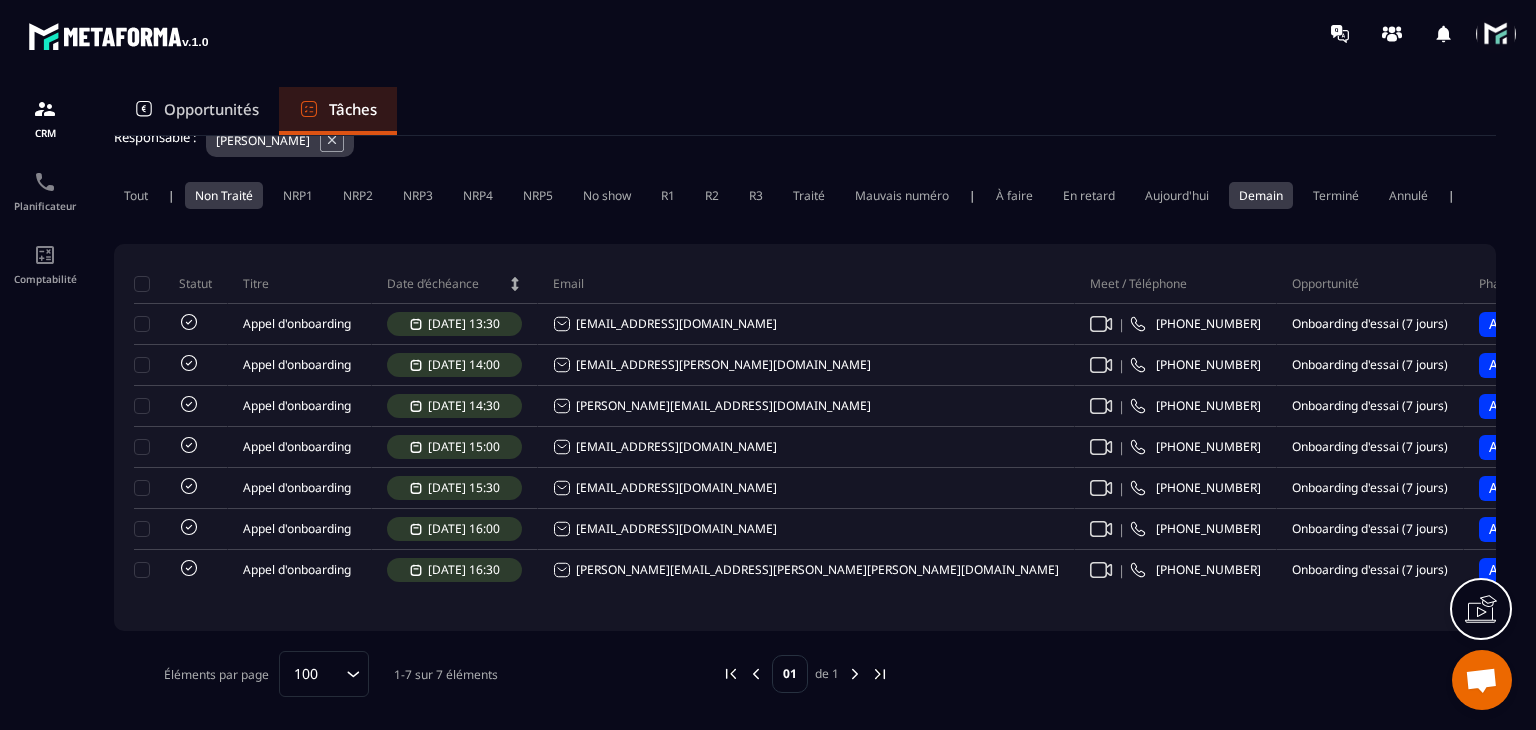 click on "Ajouter une tâche 7  Tâches Plus de filtre [PERSON_NAME] Responsable :  [PERSON_NAME] Tout | Non Traité NRP1 NRP2 NRP3 NRP4 NRP5 No show R1 R2 R3 Traité Mauvais numéro | À faire En retard Aujourd'[PERSON_NAME] Terminé Annulé | Statut Titre Date d’échéance Email Meet / Téléphone Opportunité Phase Priorité Action Nom du contact Responsable Date de création [PERSON_NAME] d'onboarding [DATE] 13:30 [EMAIL_ADDRESS][DOMAIN_NAME] | [PHONE_NUMBER] Onboarding d'essai (7 jours) [PERSON_NAME] d’onboarding planifié Priorité Non Traité [PERSON_NAME] [PERSON_NAME] [DATE] 12:44 [PERSON_NAME] d'onboarding [DATE] 14:00 [EMAIL_ADDRESS][PERSON_NAME][DOMAIN_NAME] | [PHONE_NUMBER] Onboarding d'essai (7 jours) [PERSON_NAME] d’onboarding planifié Priorité Non Traité [PERSON_NAME] [PERSON_NAME] [DATE] 12:17 [PERSON_NAME] d'onboarding [DATE] 14:30 [PERSON_NAME][EMAIL_ADDRESS][DOMAIN_NAME] | [PHONE_NUMBER] Onboarding d'essai (7 jours) [PERSON_NAME] d’onboarding planifié Priorité Non Traité [PERSON_NAME]-[PERSON_NAME] CHAMBON [DATE] 12:17 | | |" at bounding box center [805, 379] 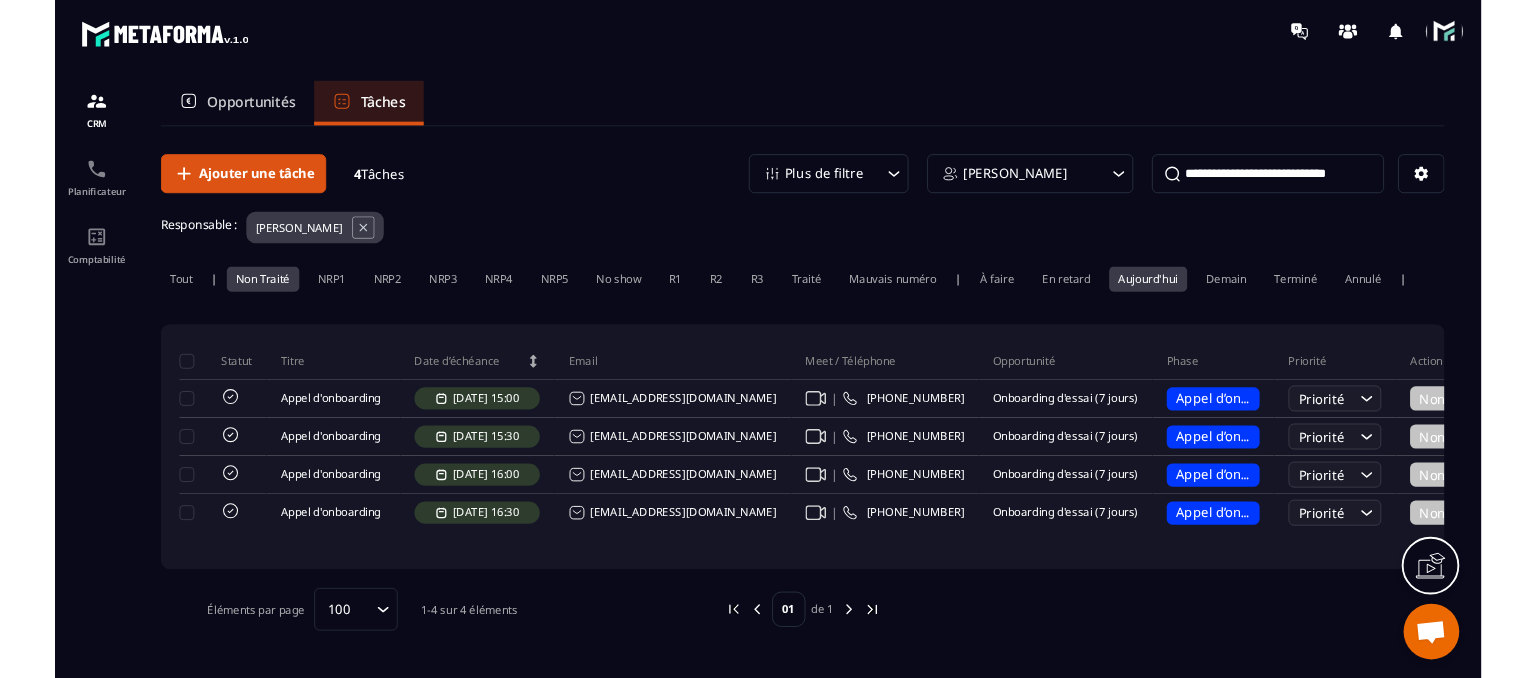 scroll, scrollTop: 0, scrollLeft: 0, axis: both 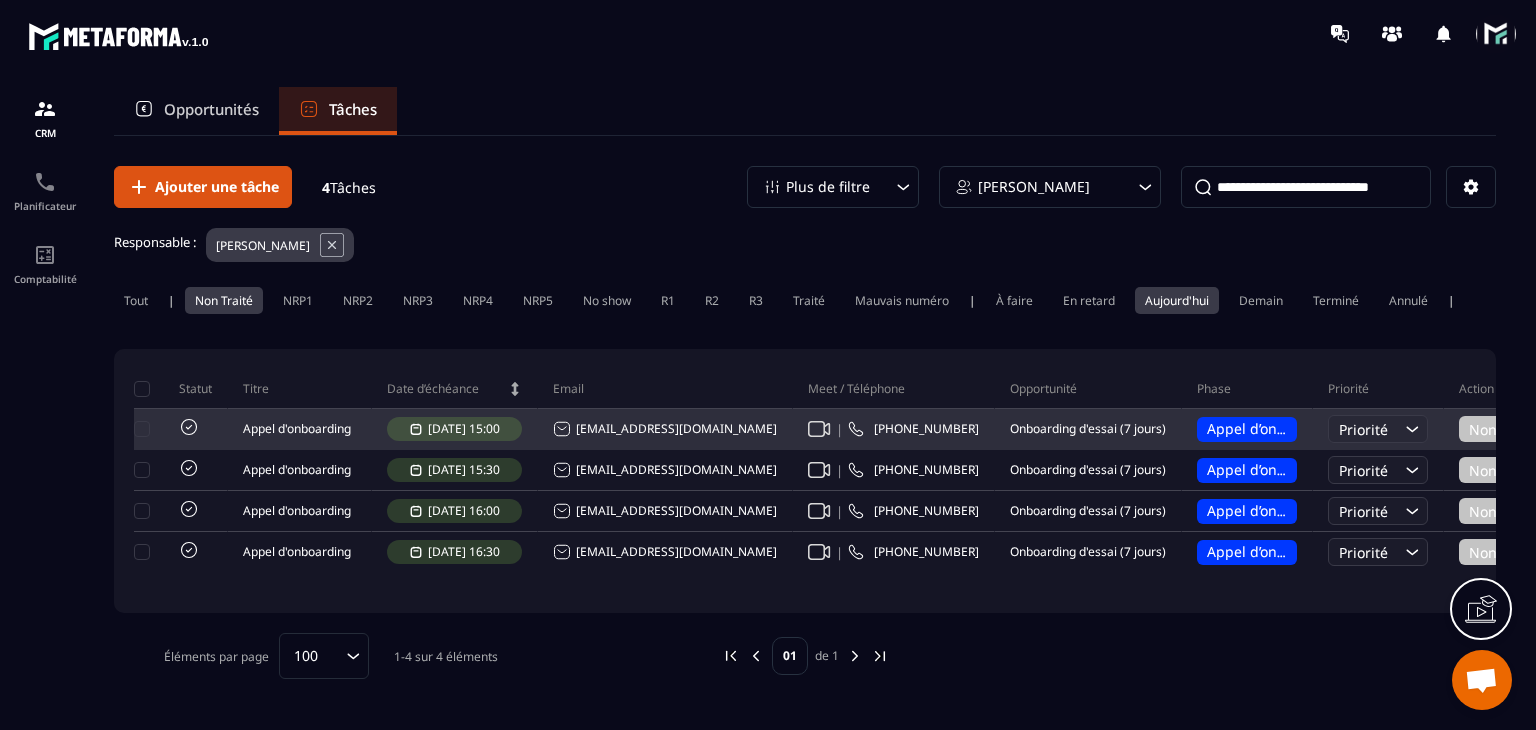 click 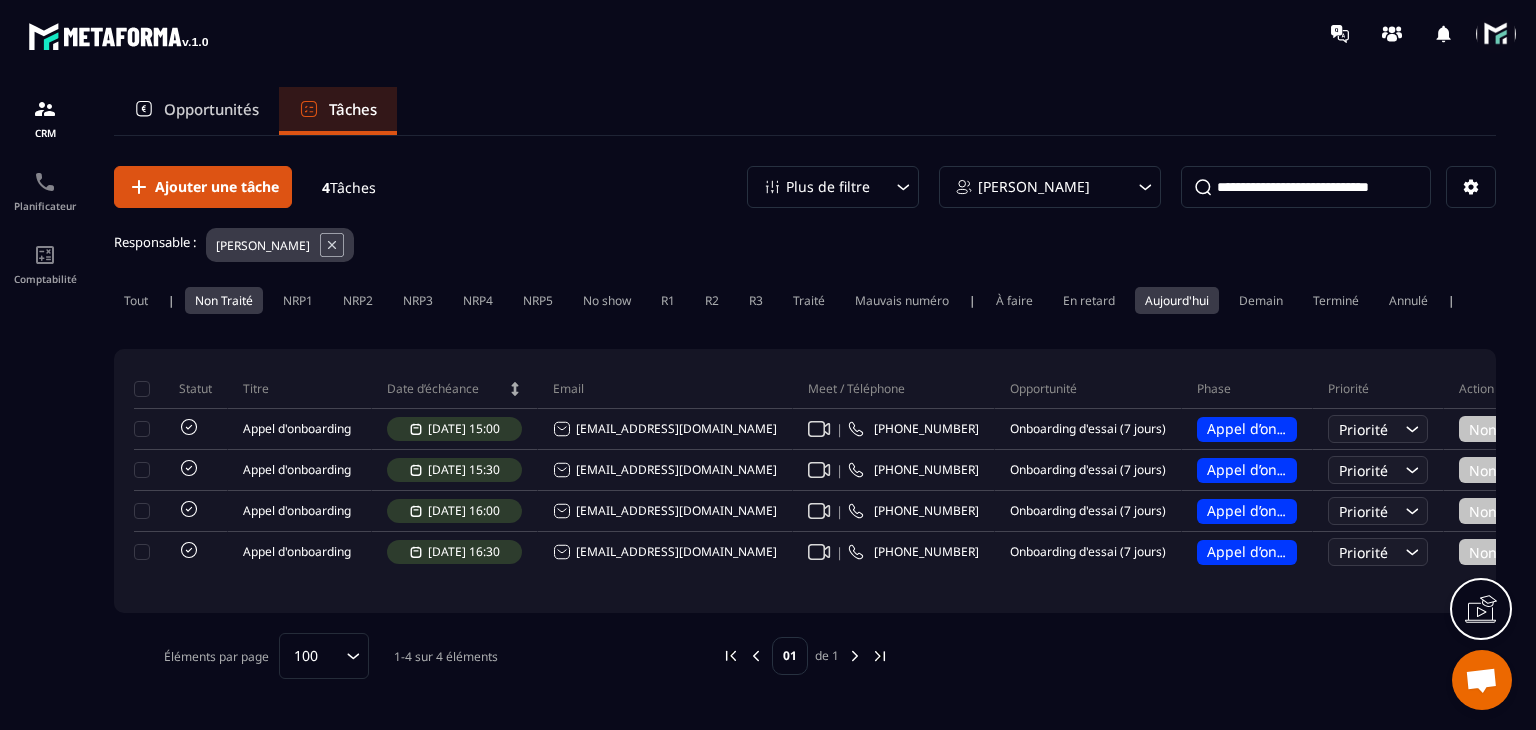 click at bounding box center [1496, 34] 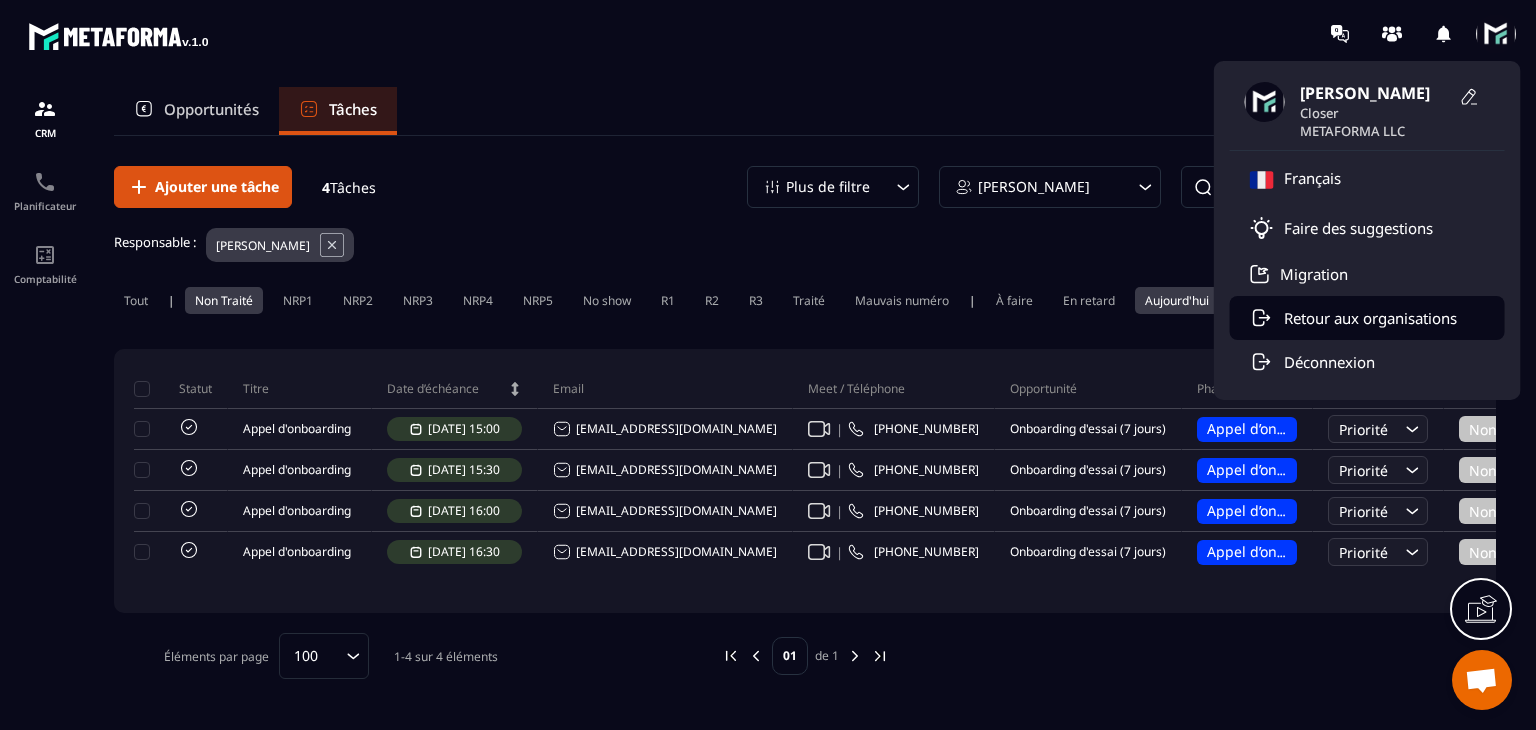 click on "Retour aux organisations" at bounding box center (1370, 318) 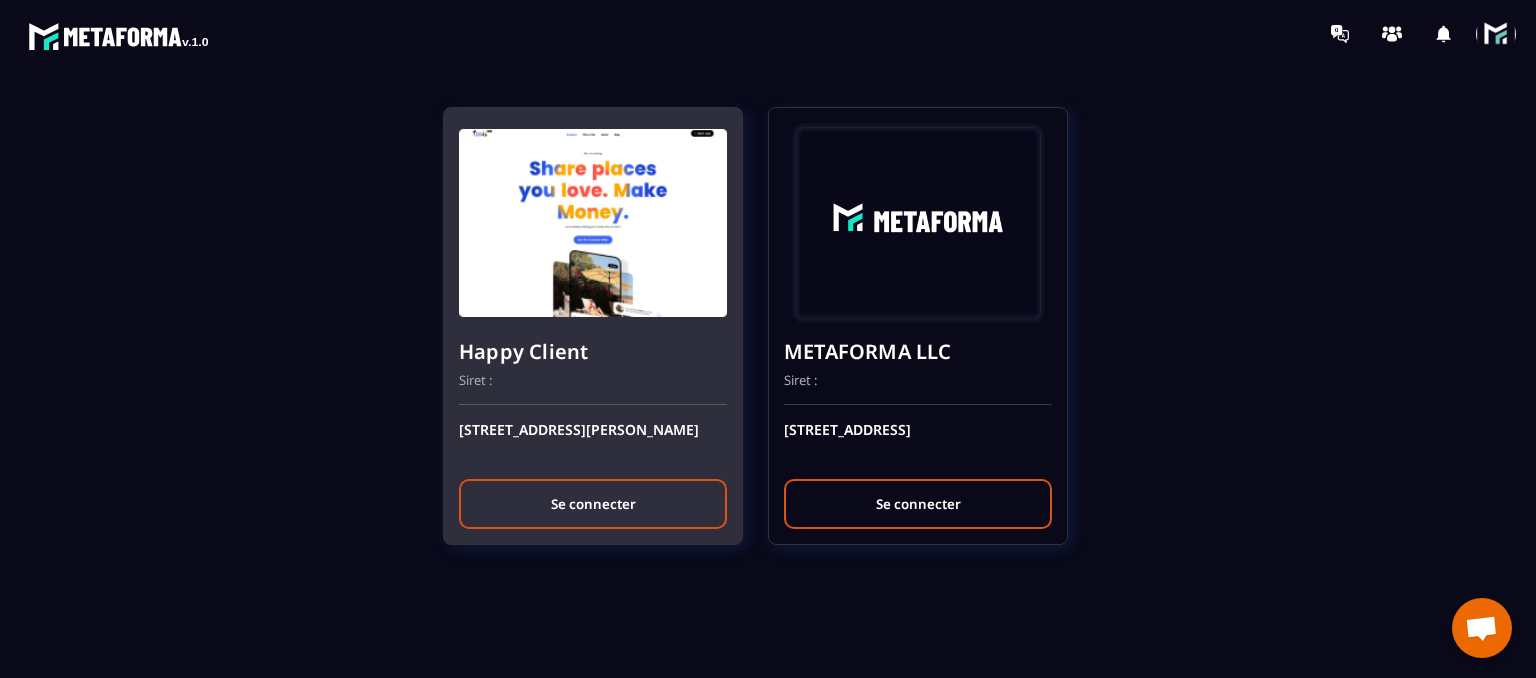 click on "Se connecter" at bounding box center [593, 504] 